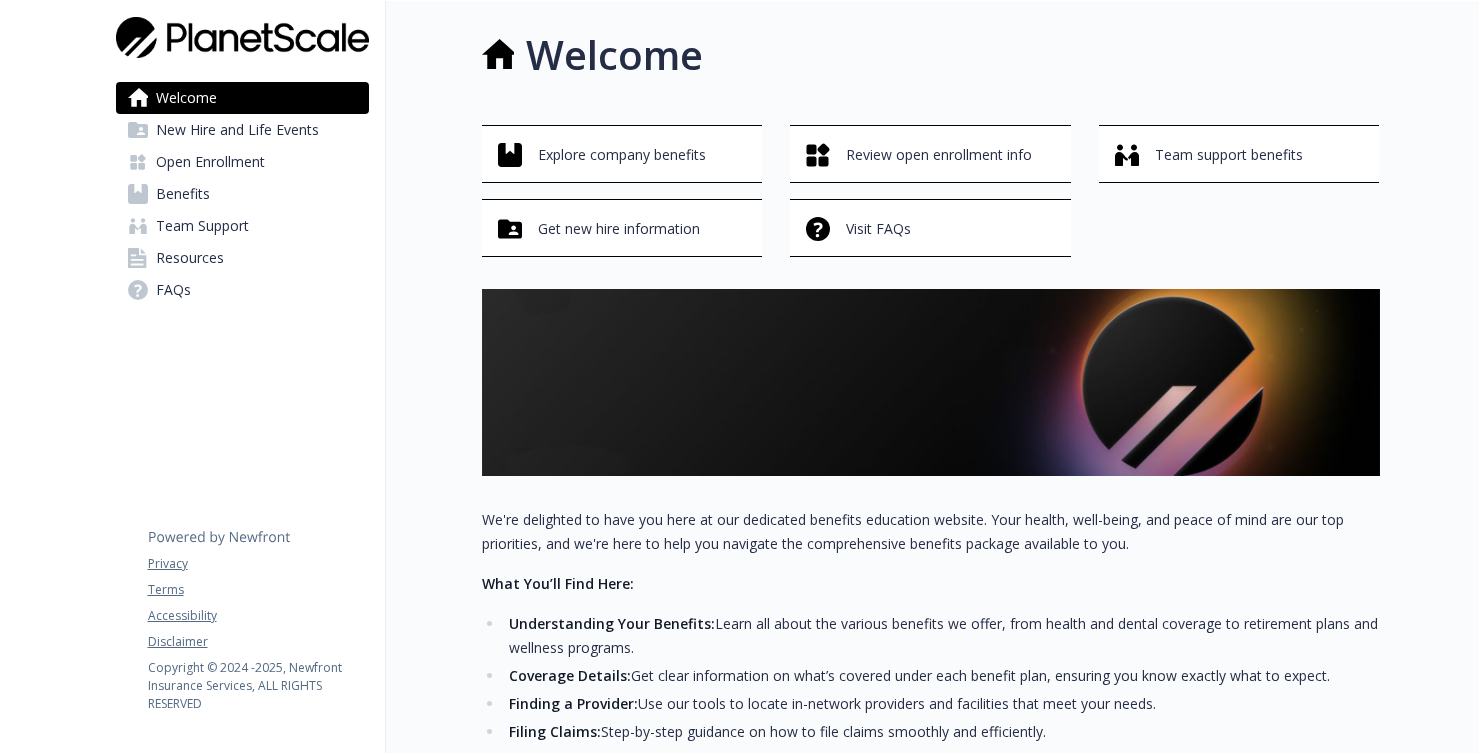 scroll, scrollTop: 0, scrollLeft: 0, axis: both 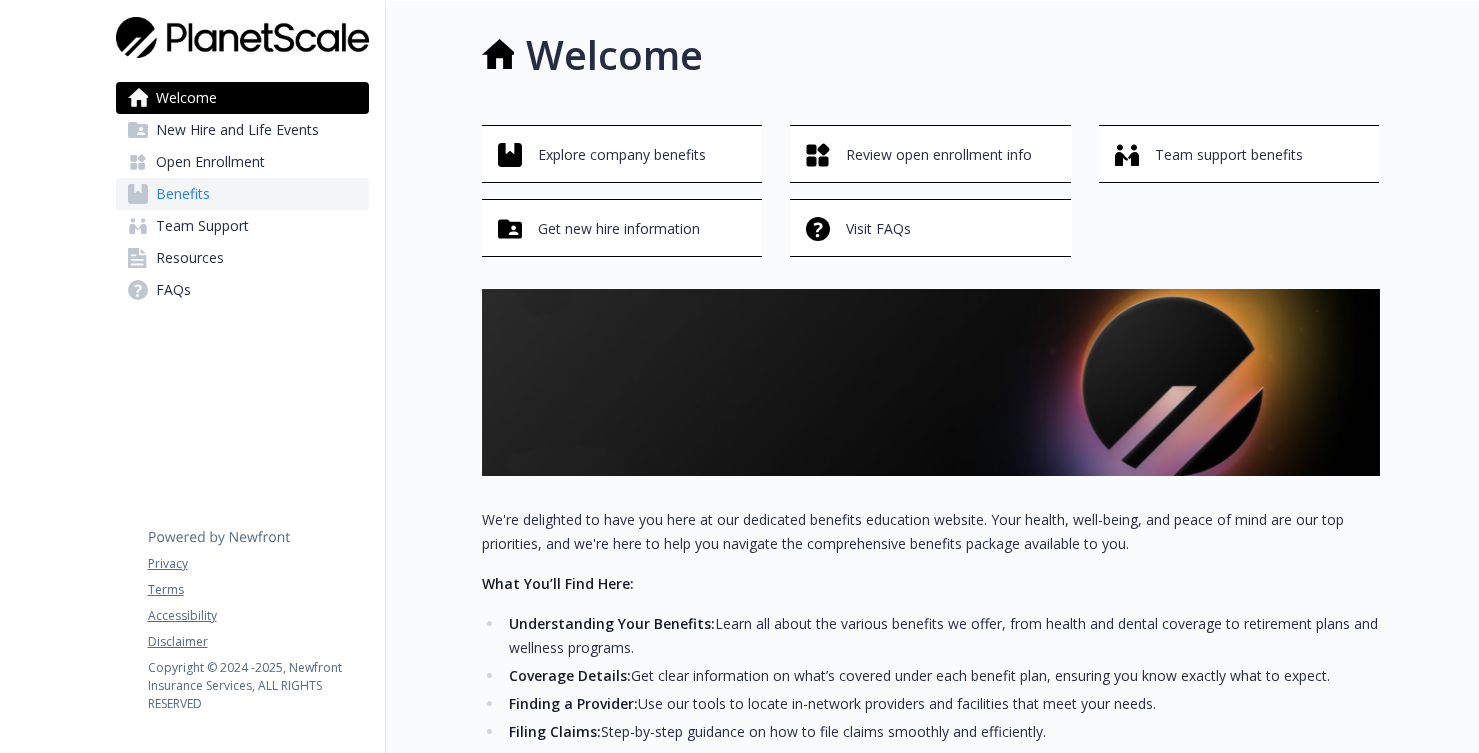 click on "Benefits" at bounding box center (242, 194) 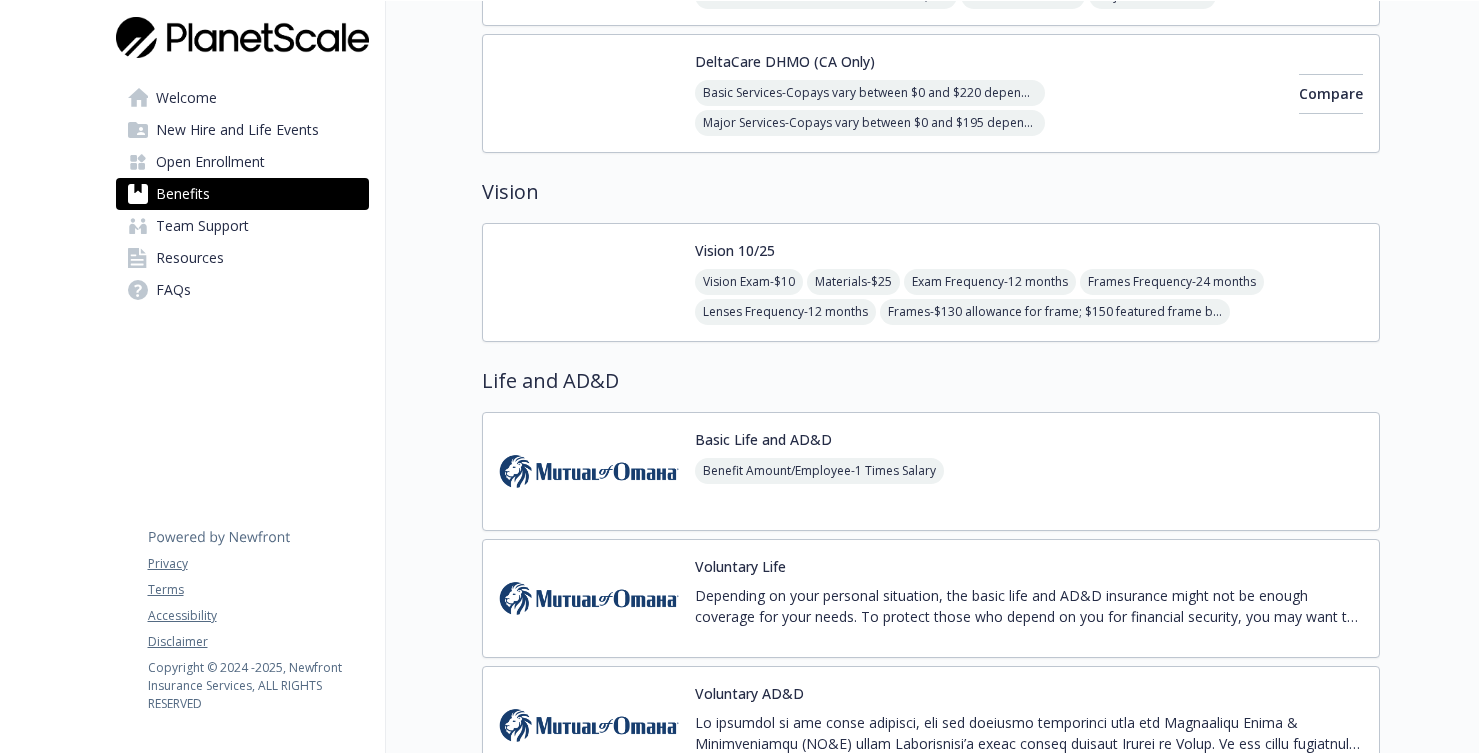 scroll, scrollTop: 783, scrollLeft: 0, axis: vertical 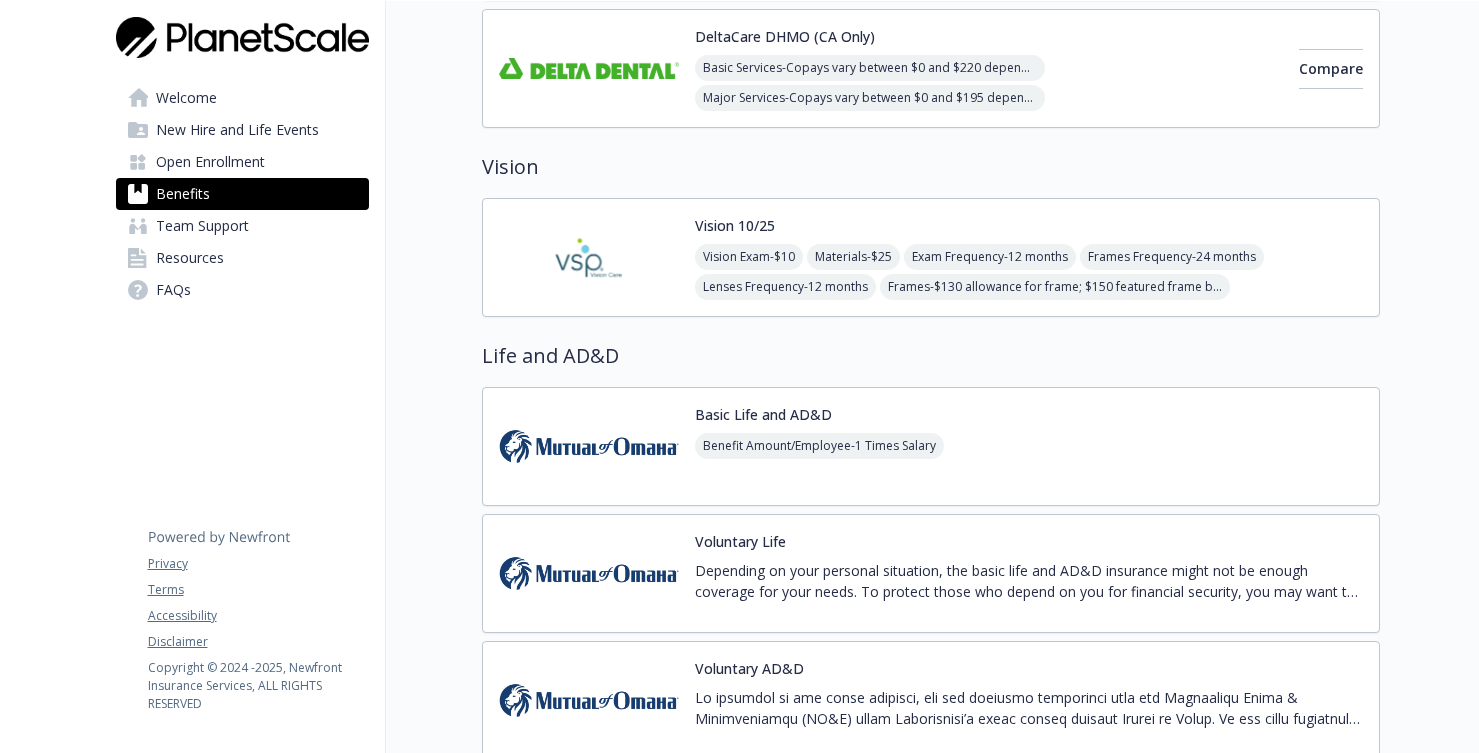 click at bounding box center [589, 257] 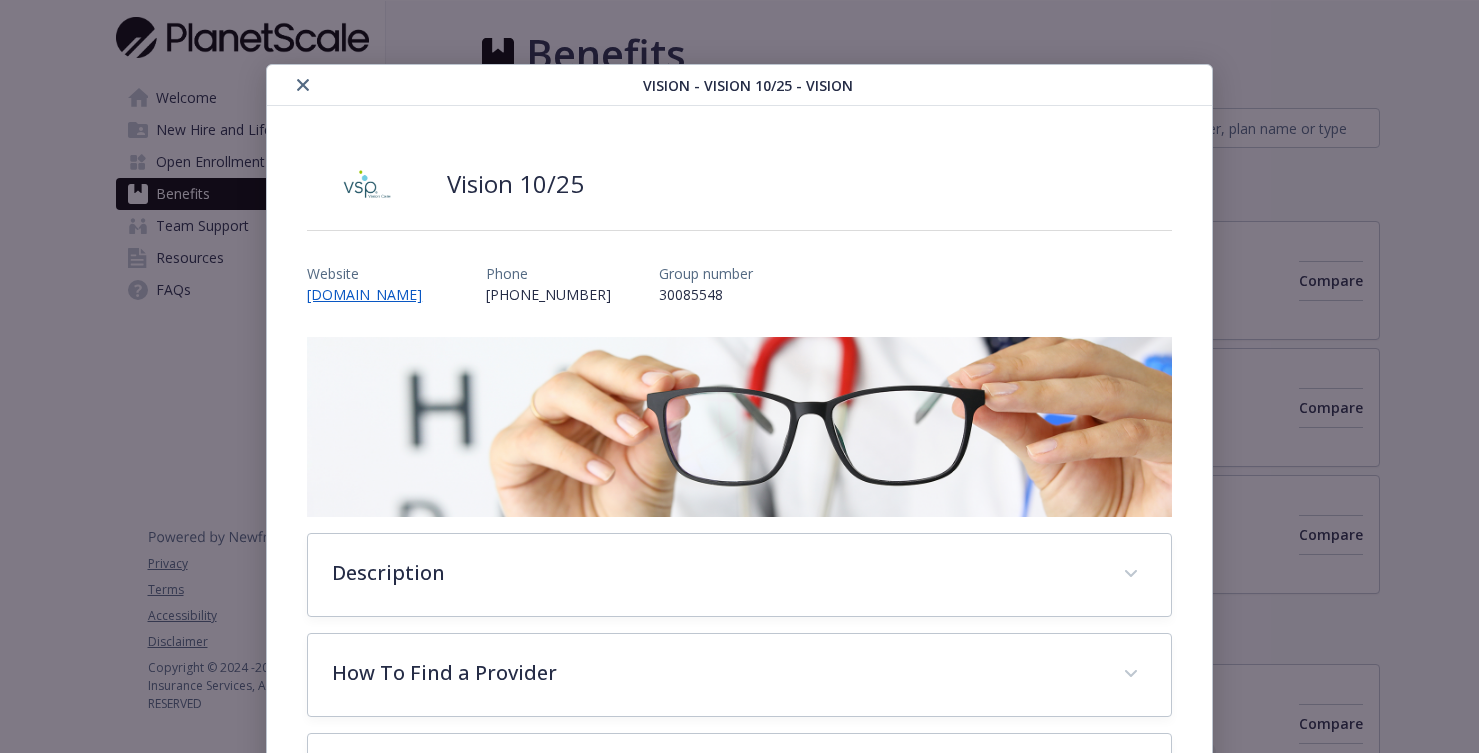 scroll, scrollTop: 783, scrollLeft: 0, axis: vertical 